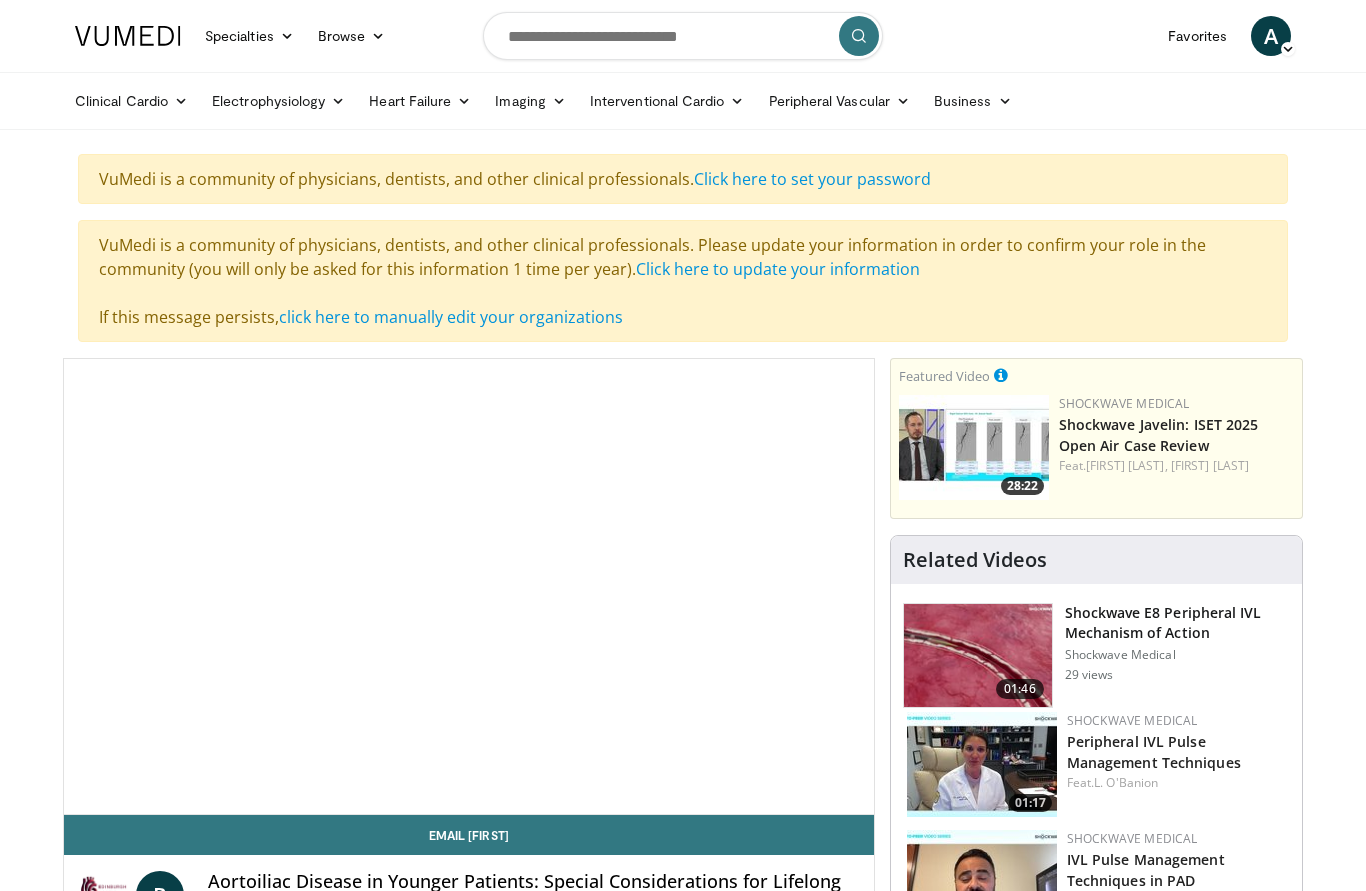 scroll, scrollTop: 0, scrollLeft: 0, axis: both 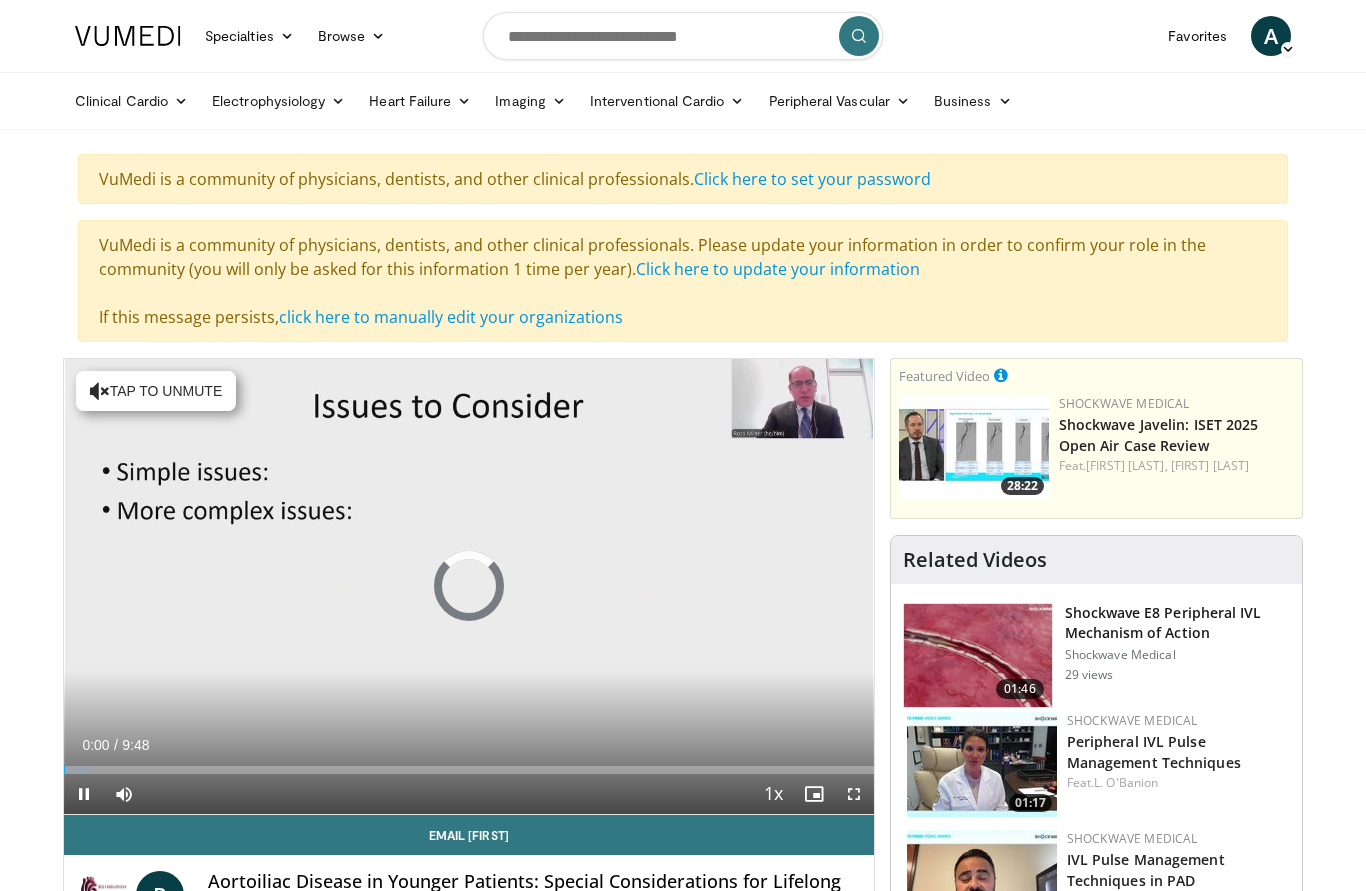 click on "Loaded :  3.40%" at bounding box center [469, 770] 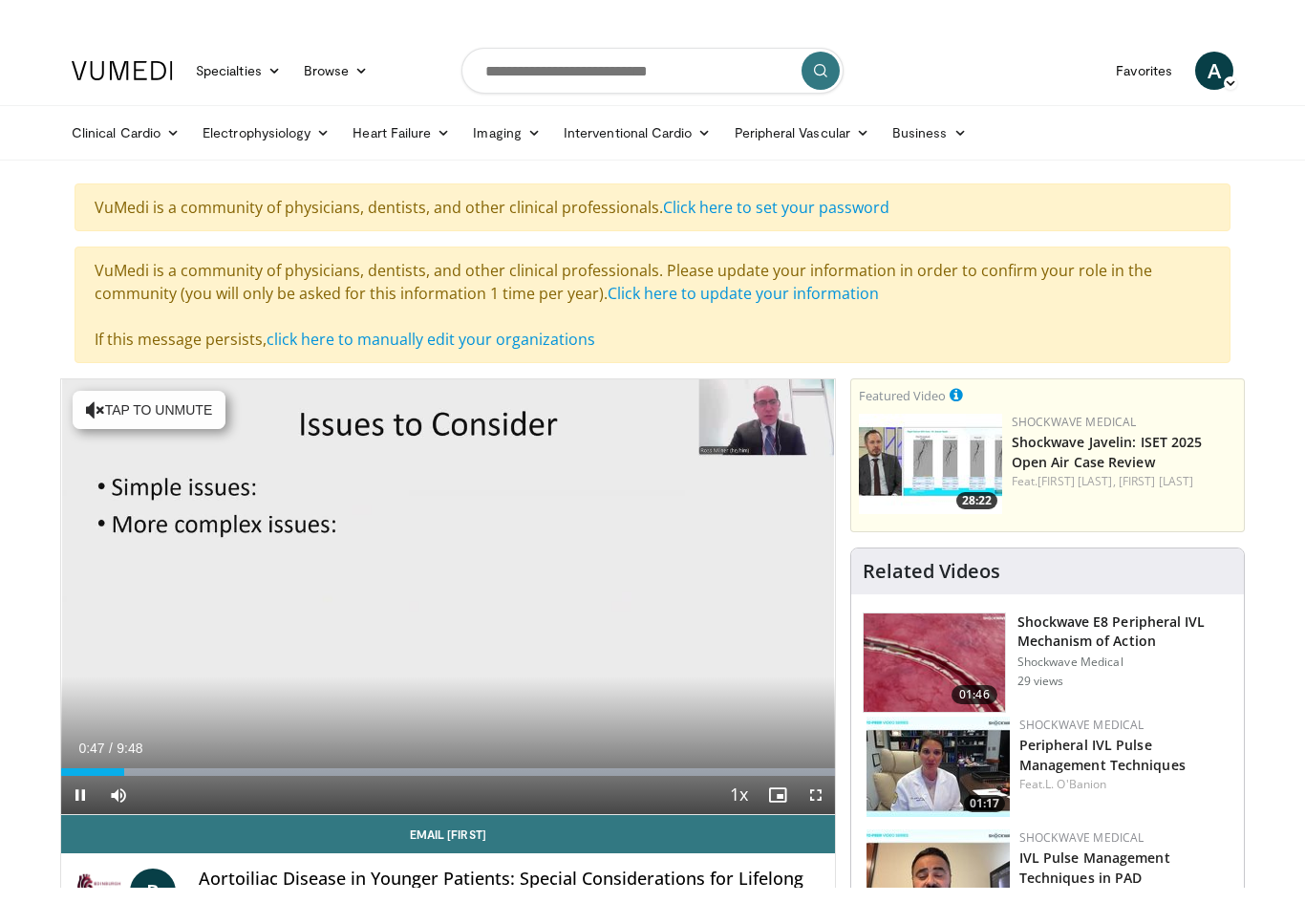 scroll, scrollTop: 23, scrollLeft: 0, axis: vertical 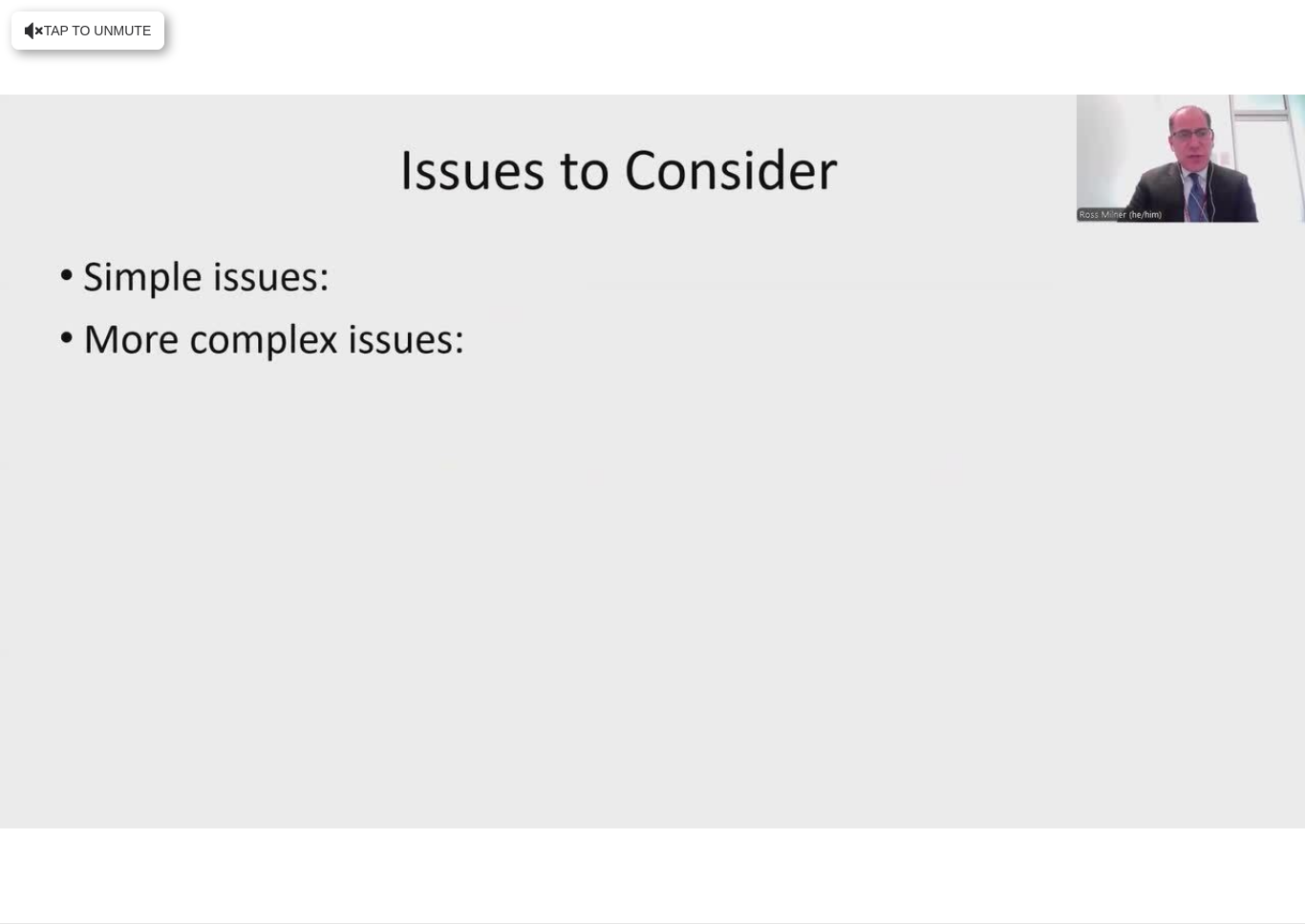 click on "140 seconds
Tap to unmute" at bounding box center [652, 462] 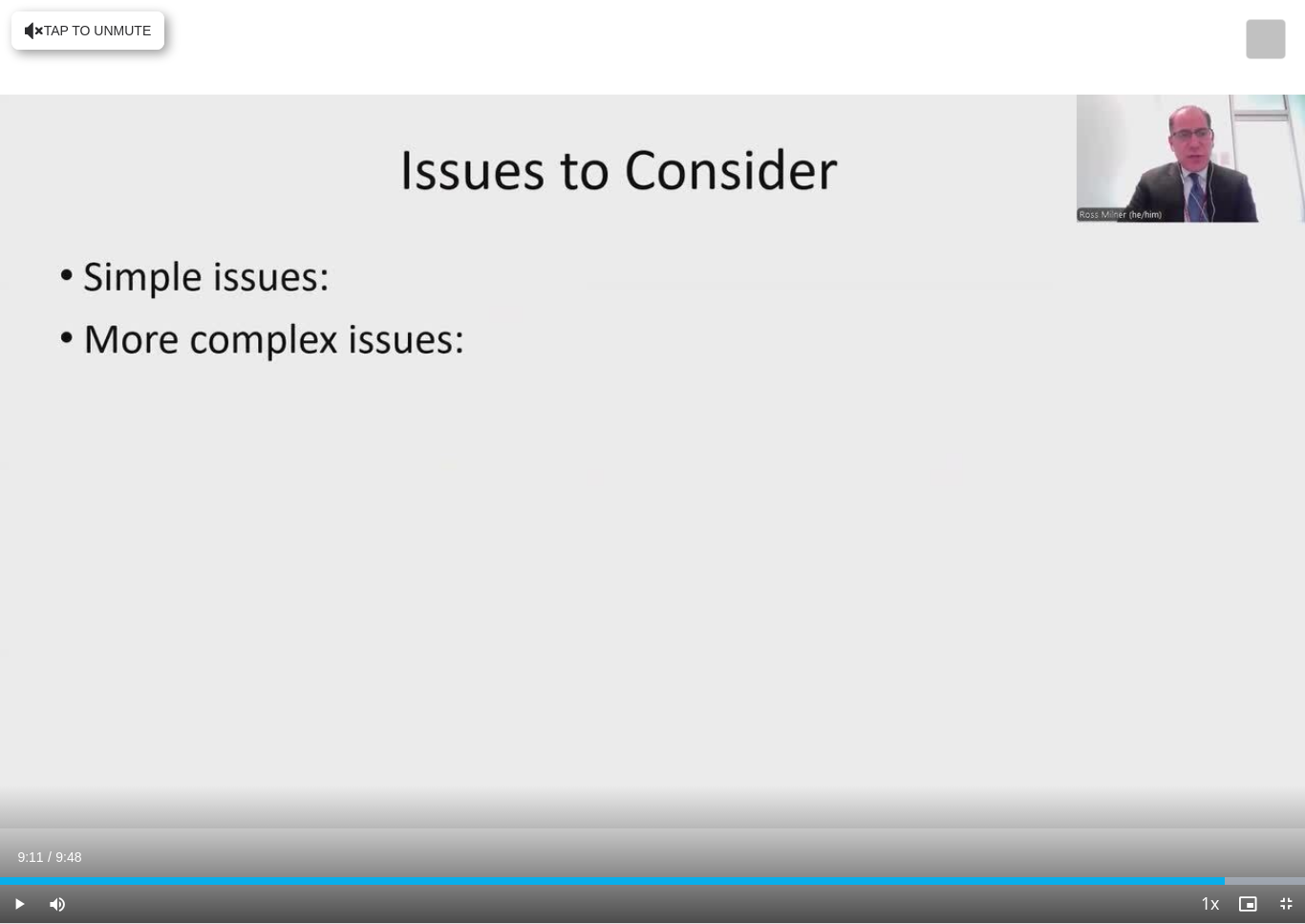 click at bounding box center (19, 904) 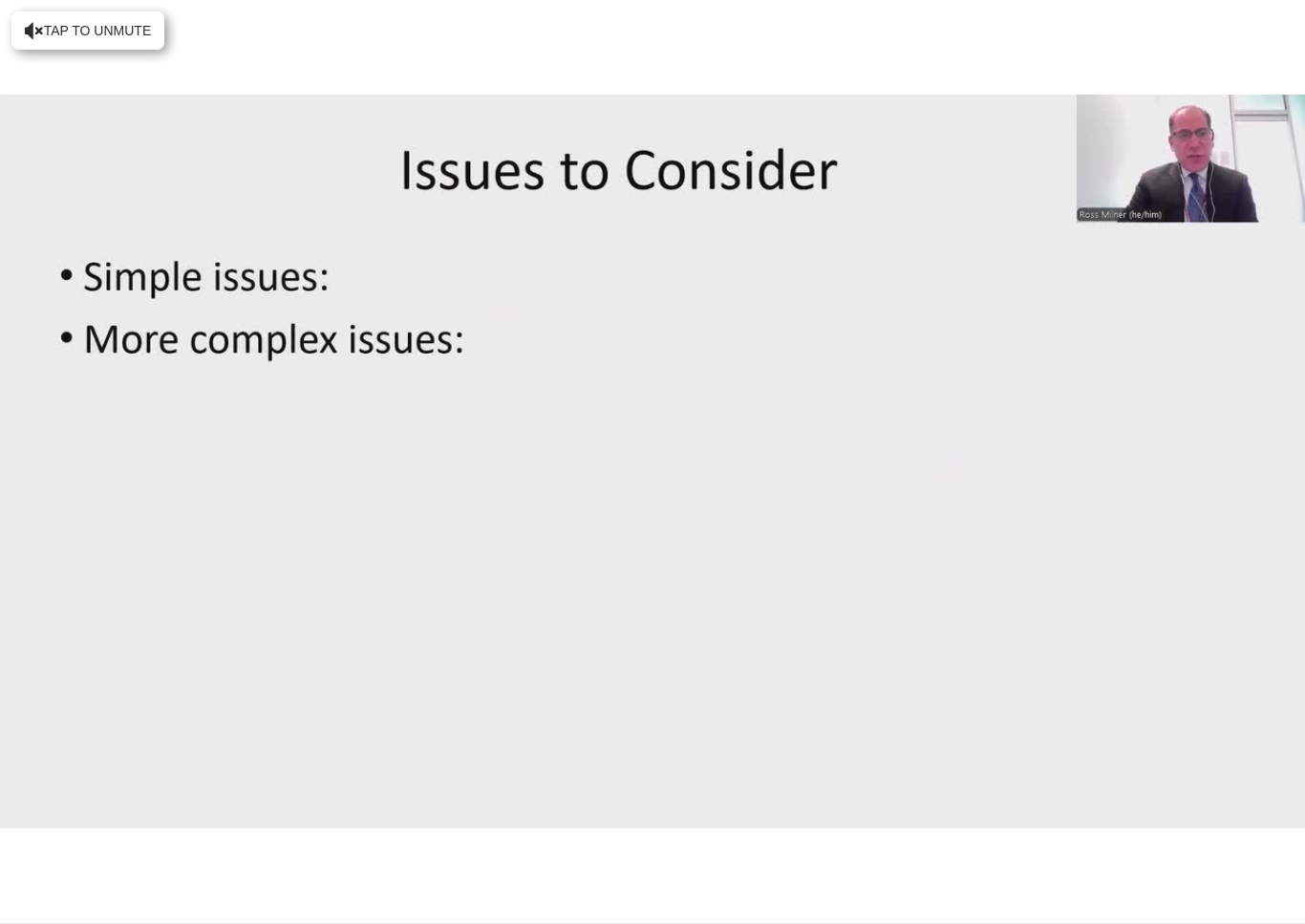 click on "40 seconds
Tap to unmute" at bounding box center [652, 462] 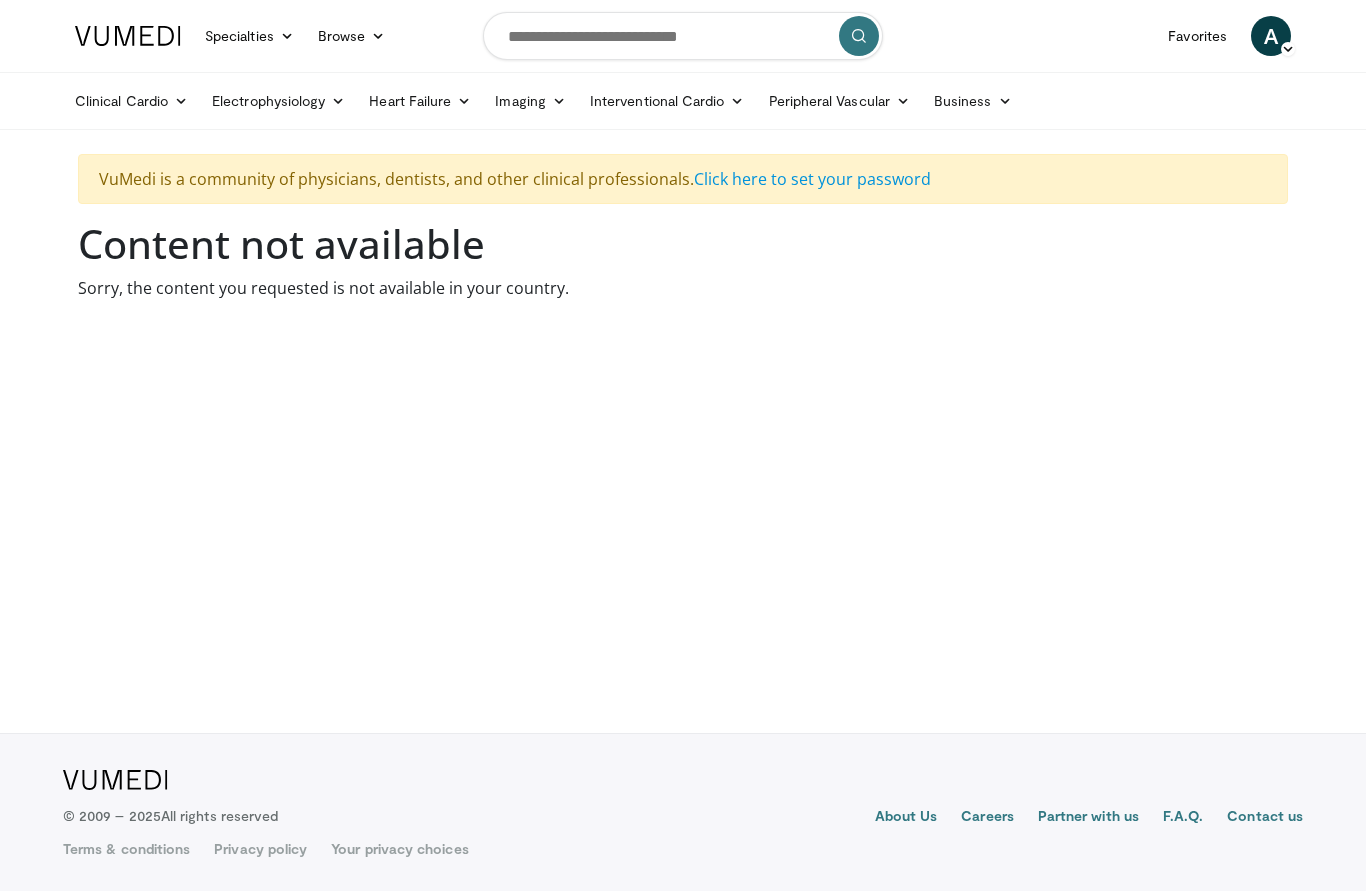 scroll, scrollTop: 0, scrollLeft: 0, axis: both 